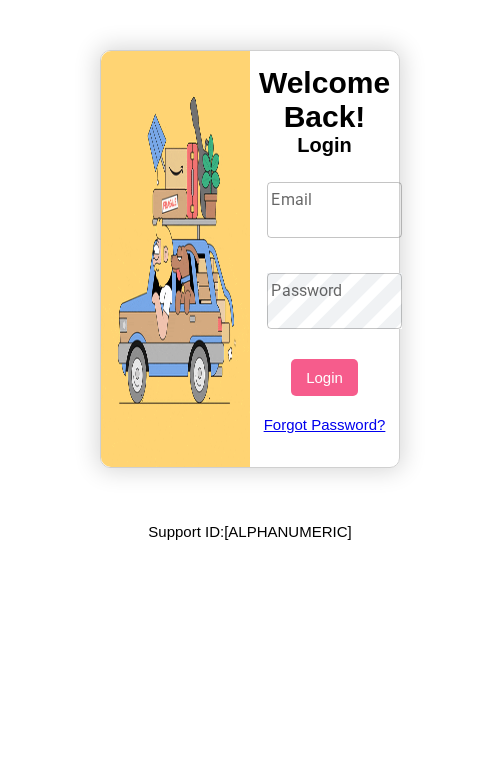 scroll, scrollTop: 0, scrollLeft: 0, axis: both 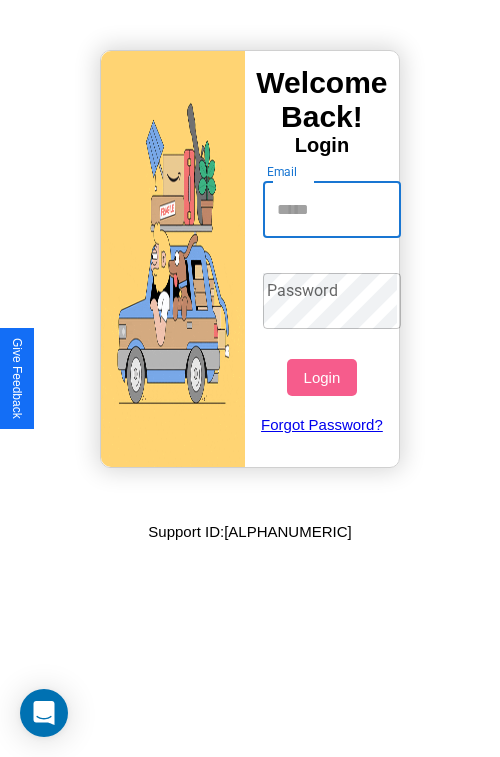 click on "Email" at bounding box center [332, 210] 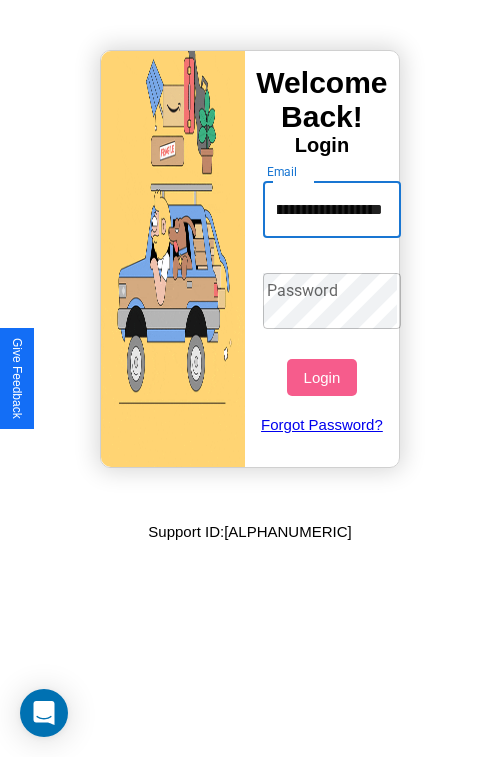 scroll, scrollTop: 0, scrollLeft: 103, axis: horizontal 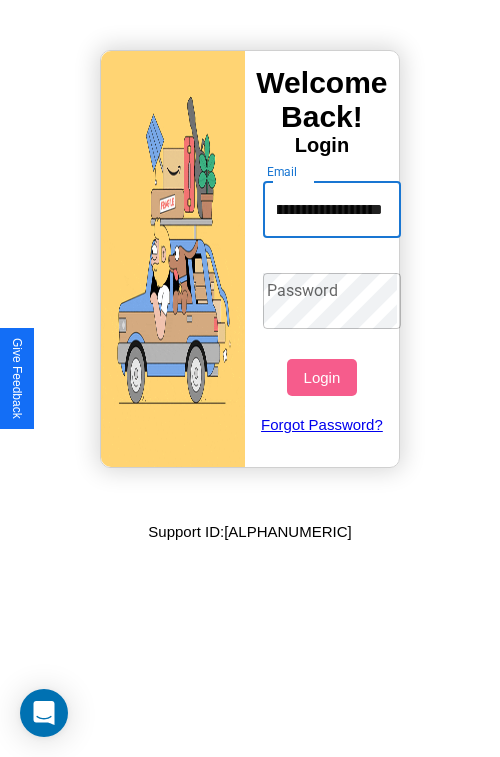type on "**********" 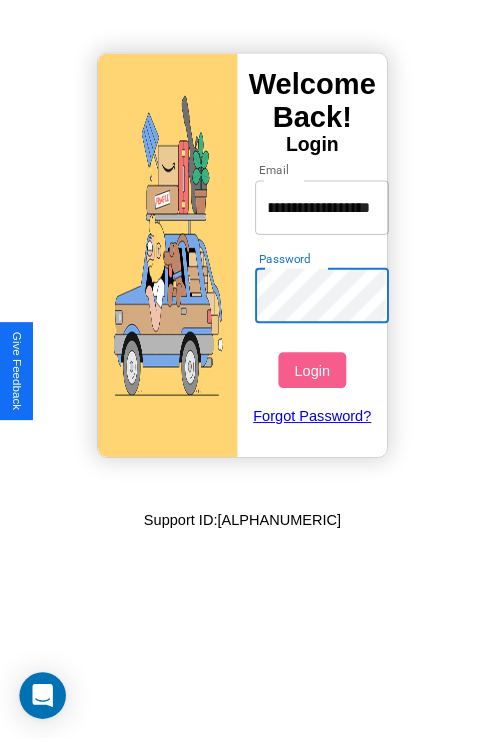 scroll, scrollTop: 0, scrollLeft: 0, axis: both 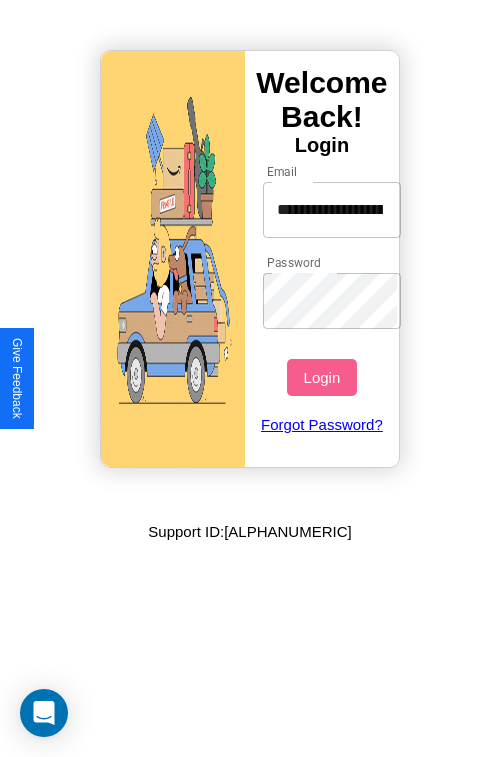 click on "Login" at bounding box center [321, 377] 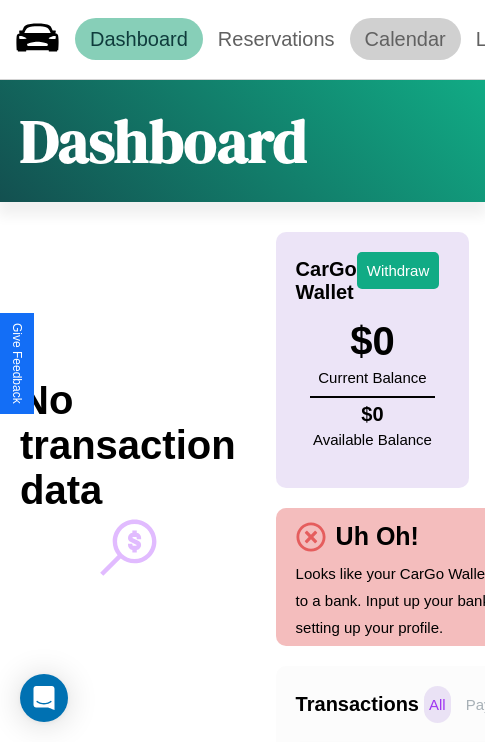click on "Calendar" at bounding box center [405, 39] 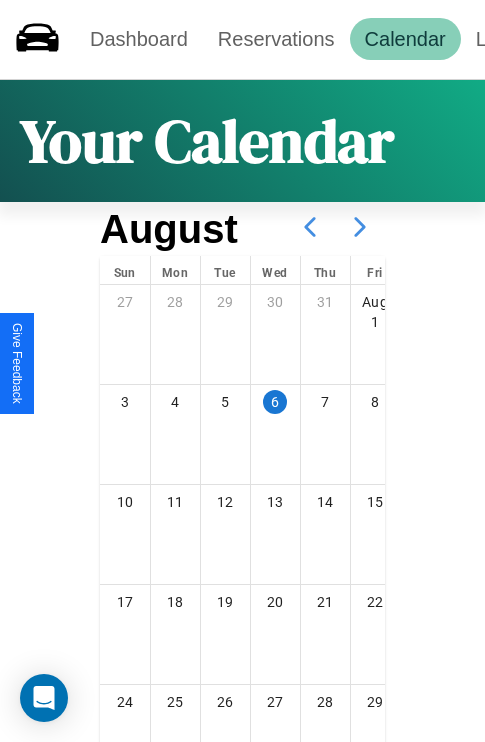 scroll, scrollTop: 242, scrollLeft: 0, axis: vertical 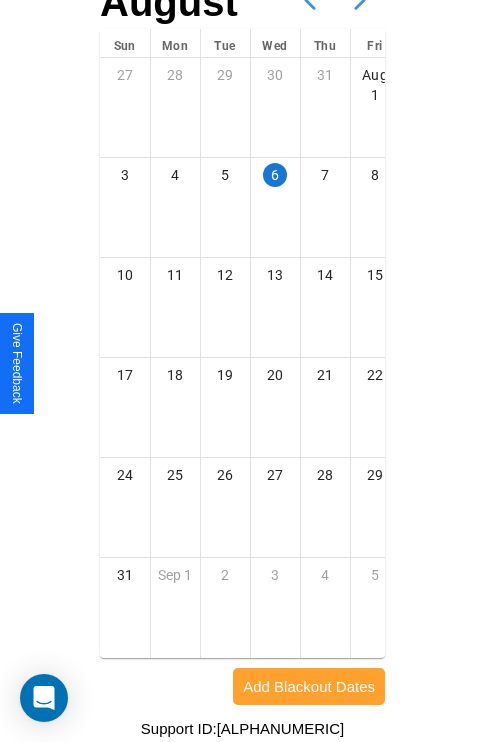click on "Add Blackout Dates" at bounding box center [309, 686] 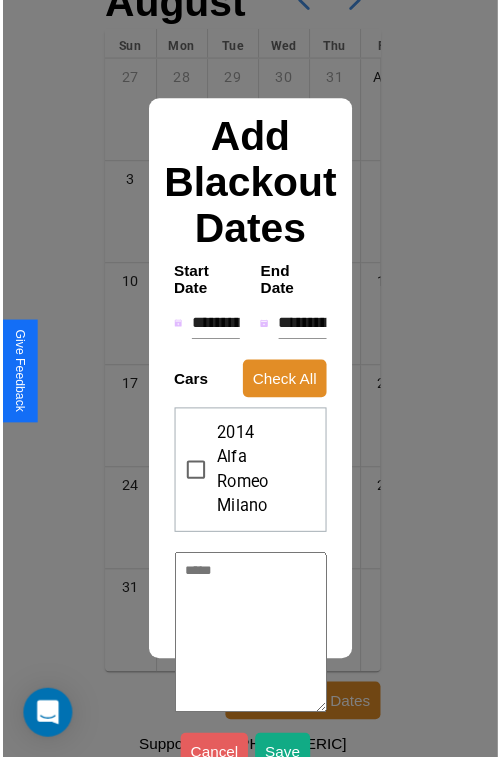 scroll, scrollTop: 227, scrollLeft: 0, axis: vertical 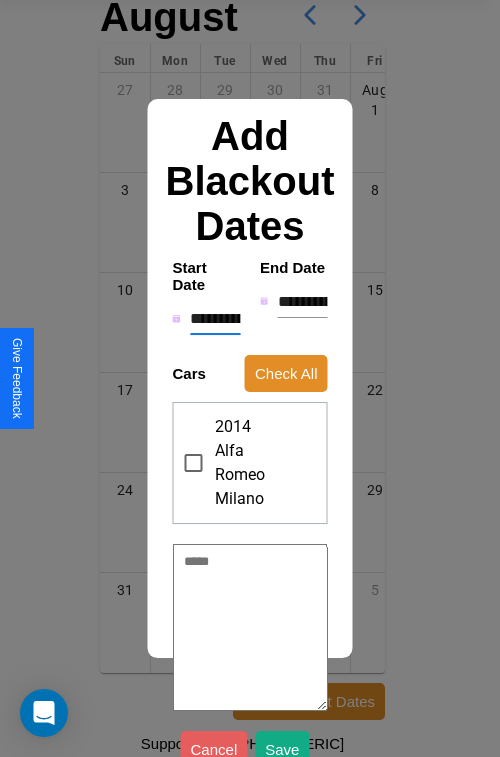 click on "**********" at bounding box center [215, 319] 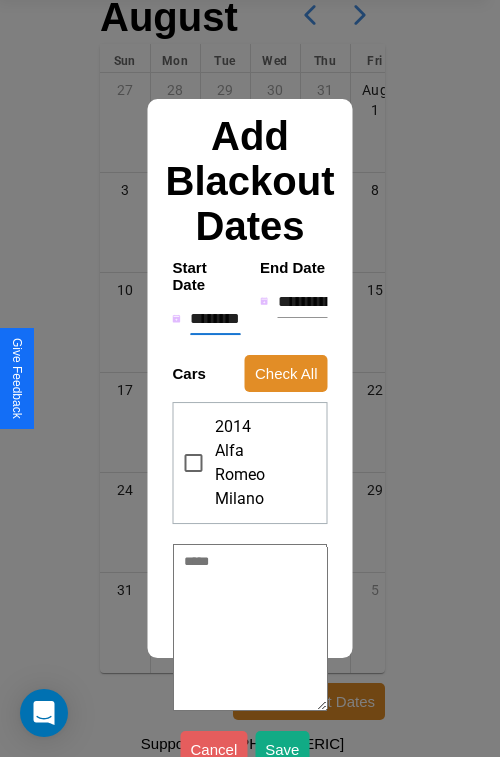 type on "*" 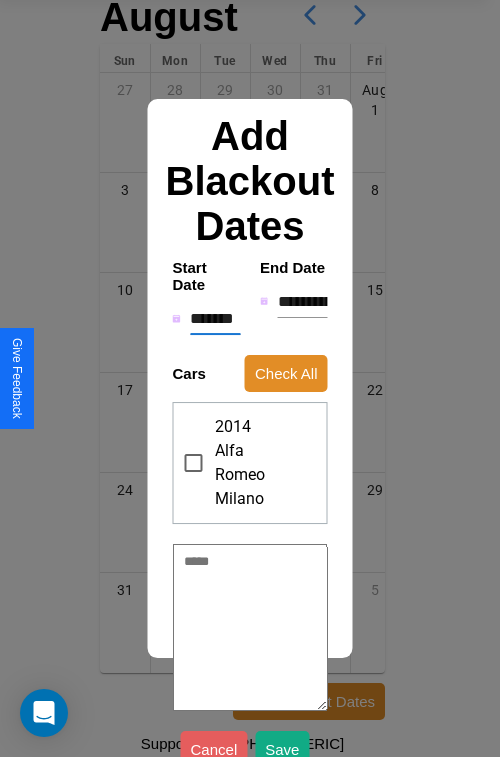 type on "*" 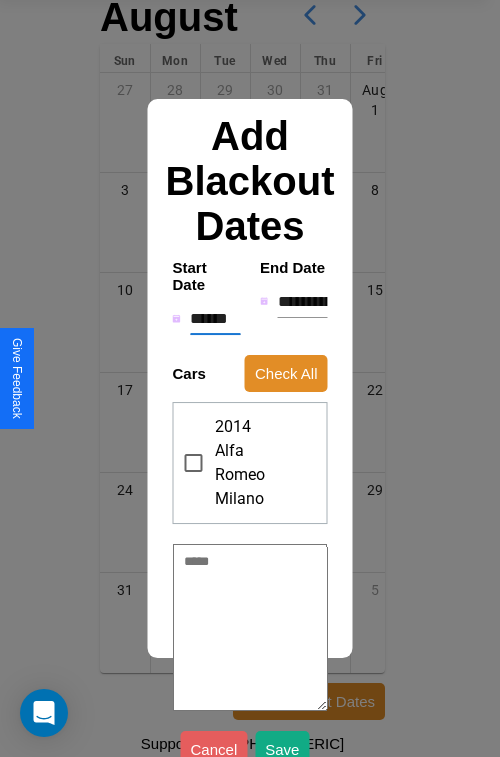 type on "*" 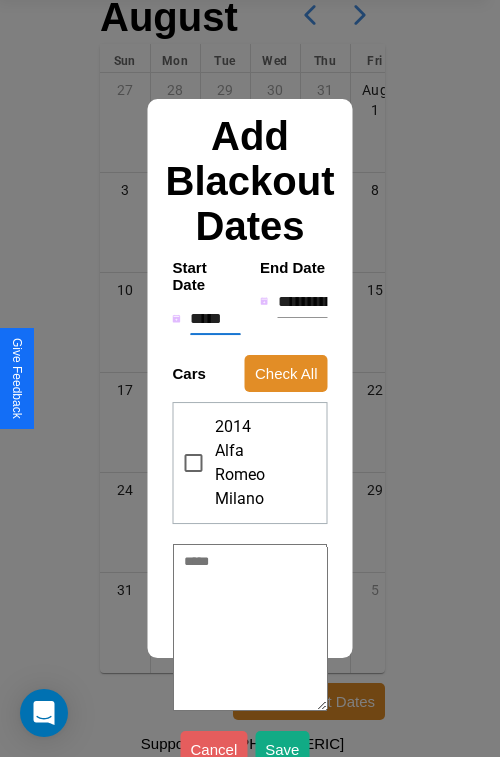 type on "*" 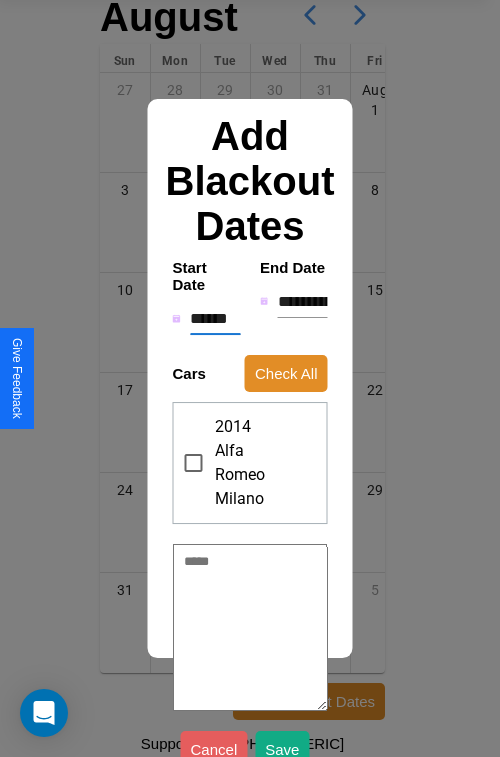 type on "*" 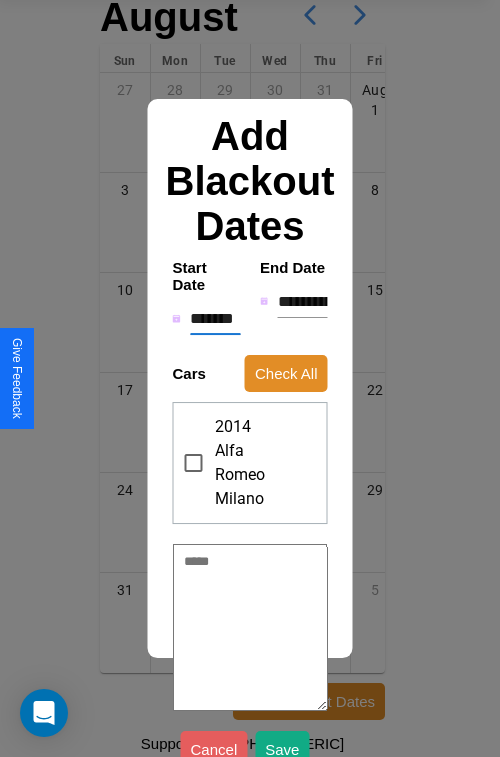 type on "*" 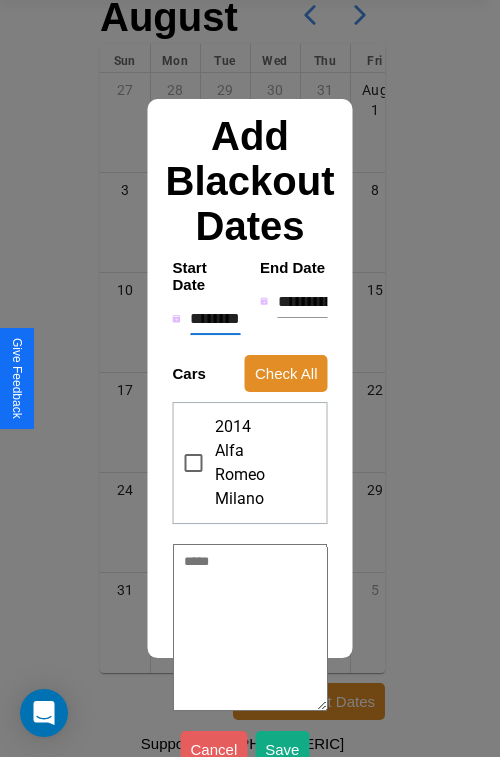 type on "*" 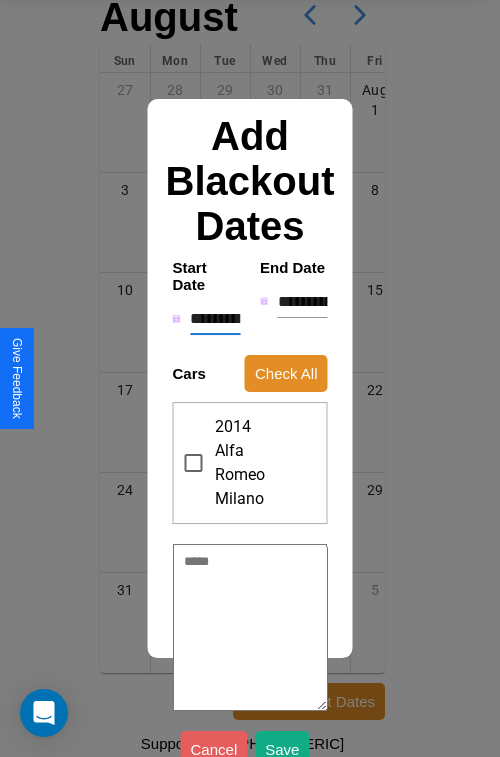 type on "*" 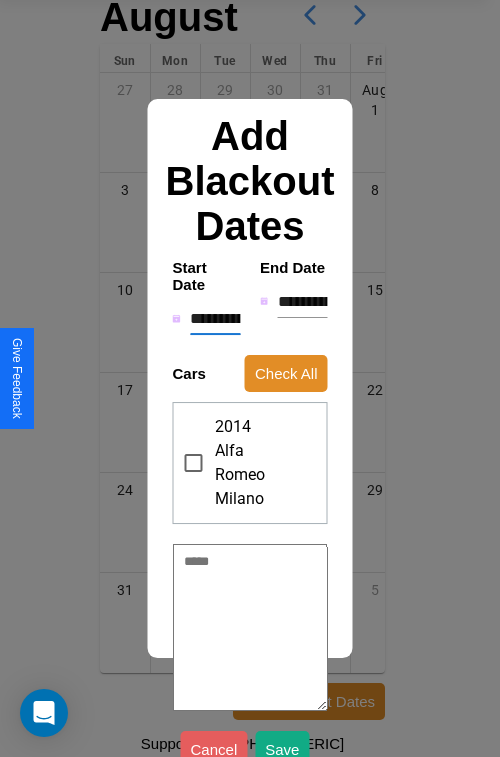 type on "*" 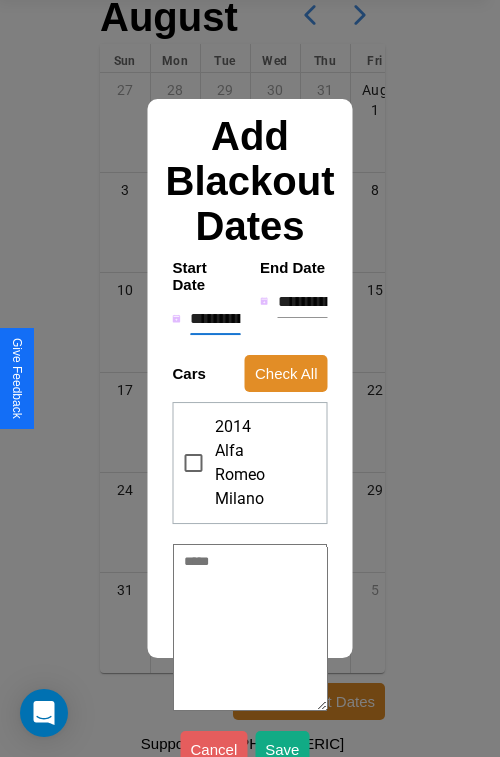 type on "*" 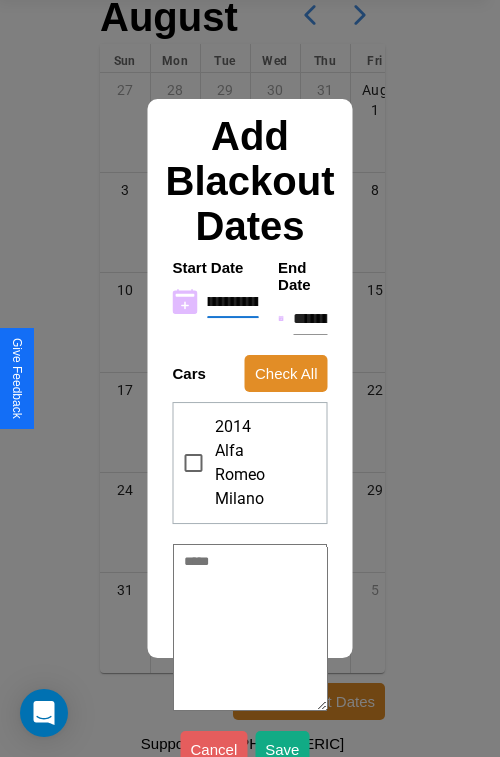 type on "**********" 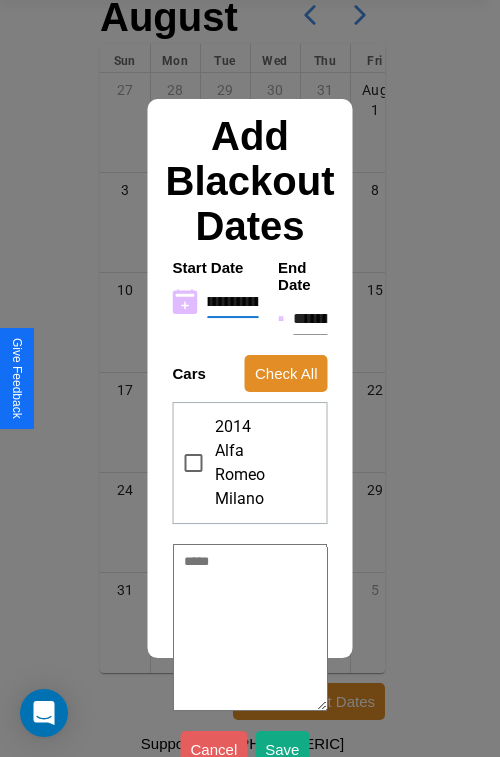 type on "*" 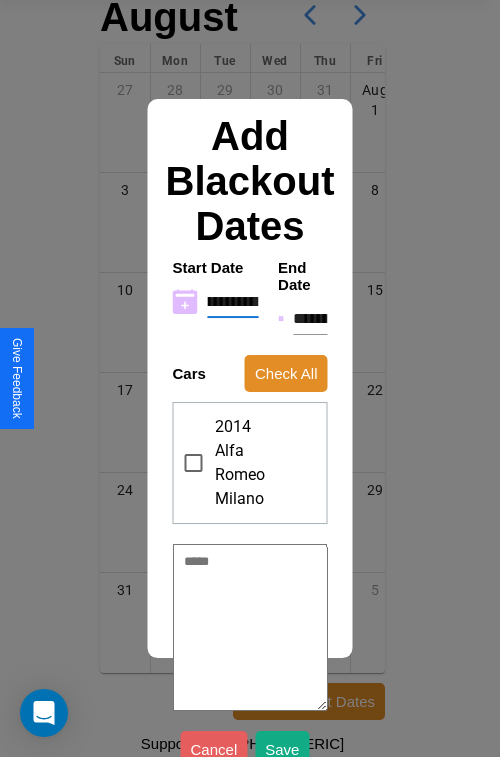 type on "**********" 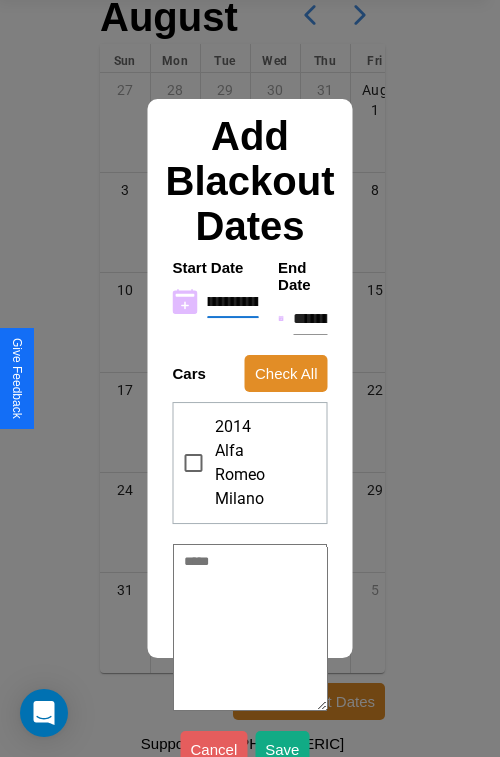 type on "*" 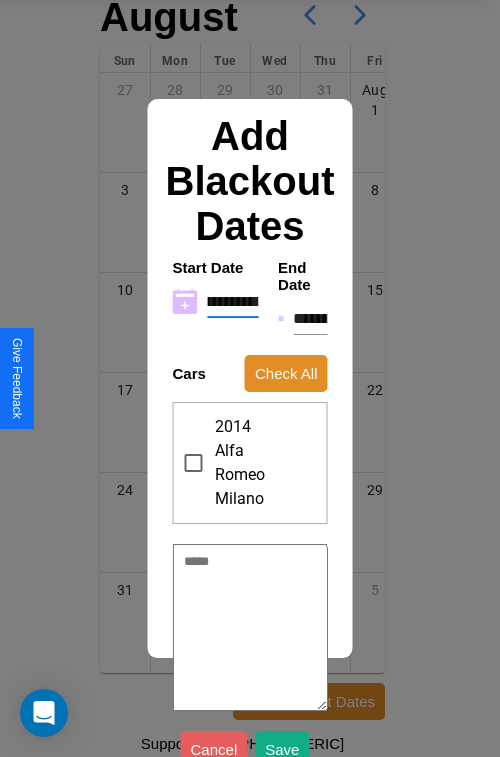 type on "**********" 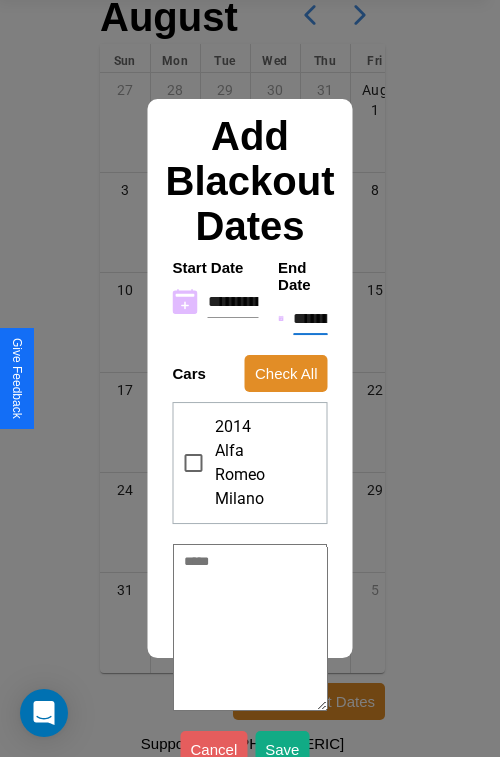click on "**********" at bounding box center [310, 319] 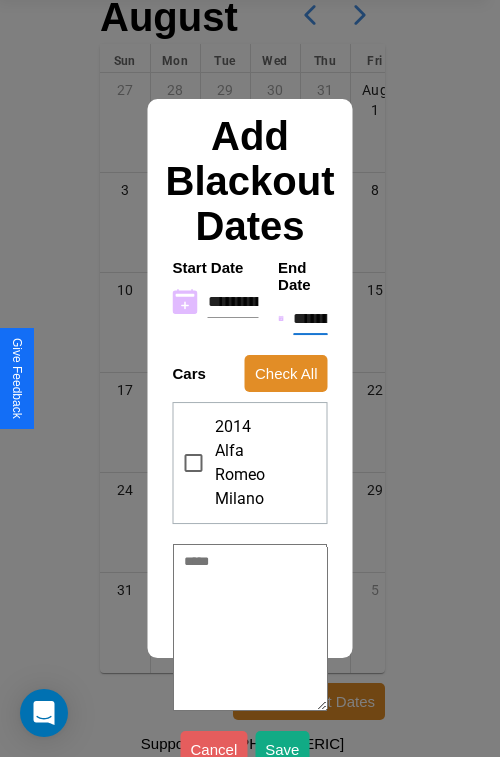 type on "*" 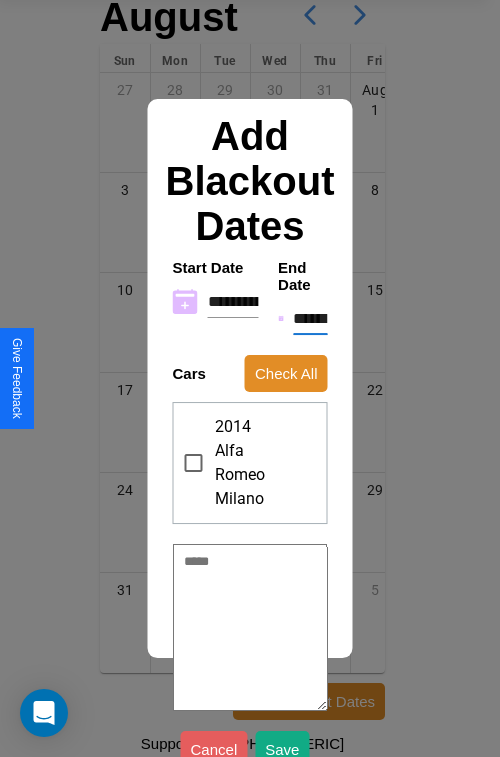 type on "*" 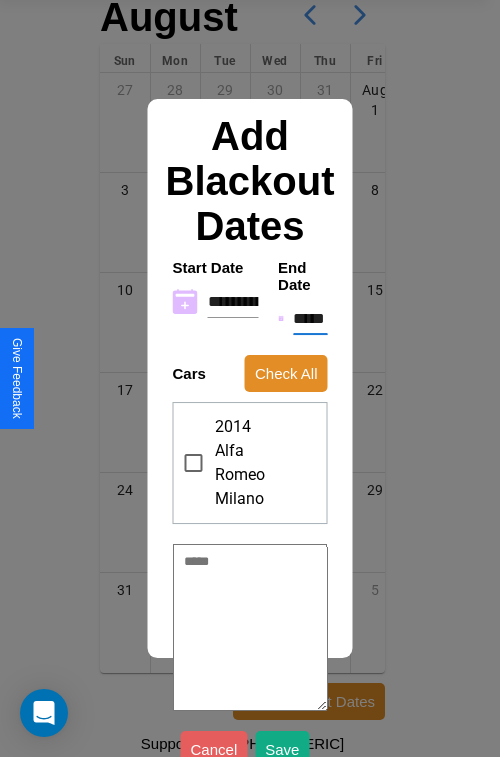 type on "*" 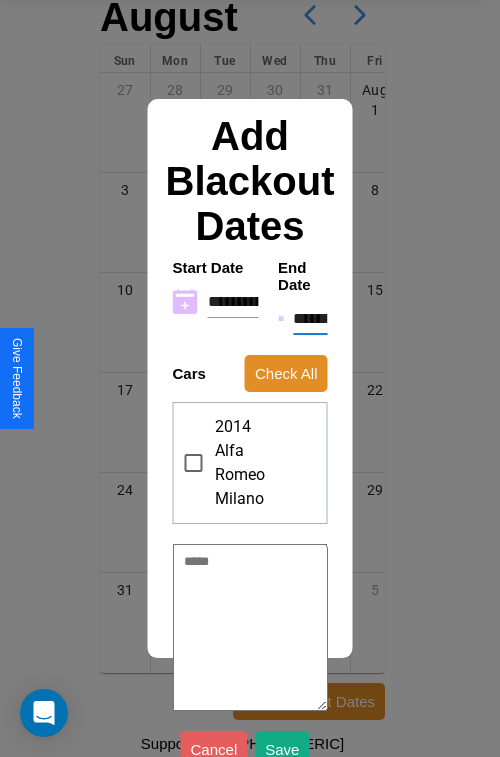 type on "*" 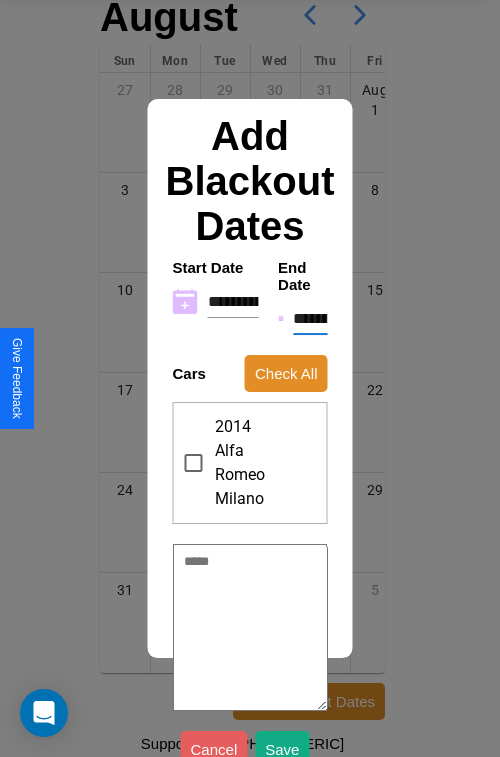 type on "*" 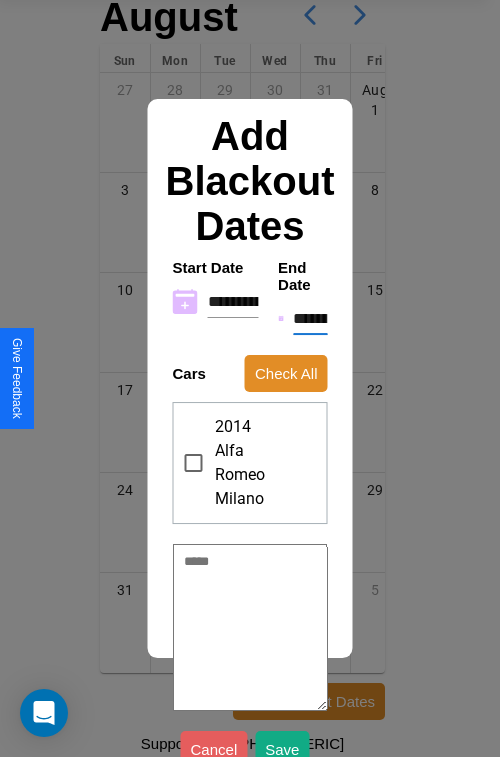 type on "*" 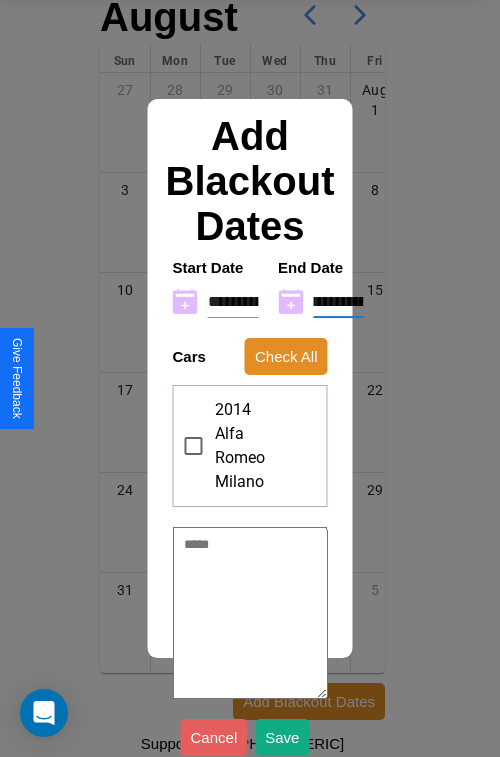 type on "**********" 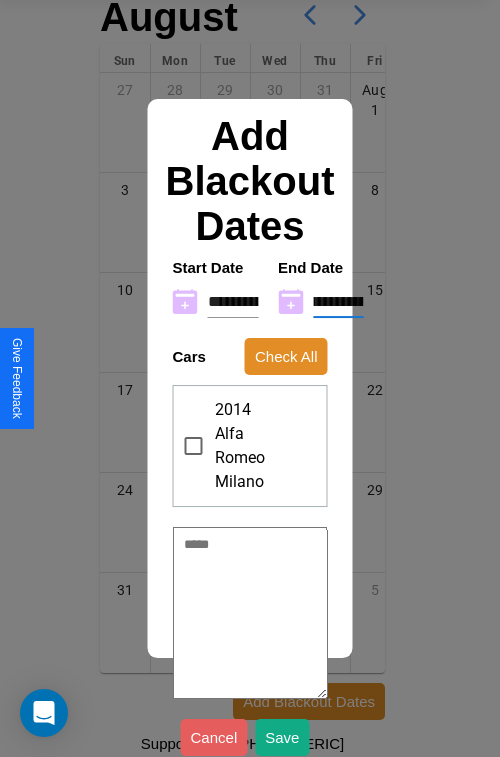 type on "*" 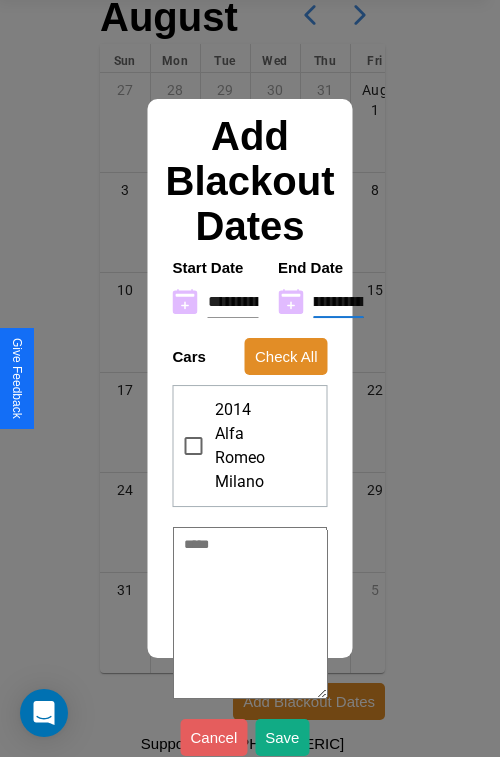 type on "**********" 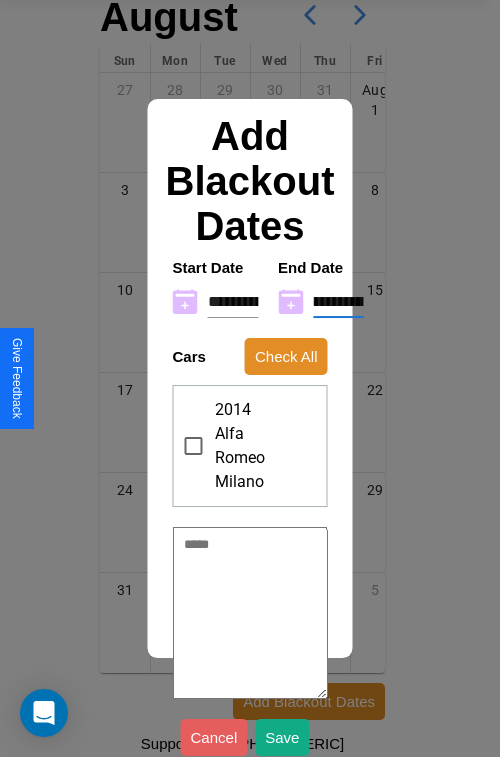 type on "*" 